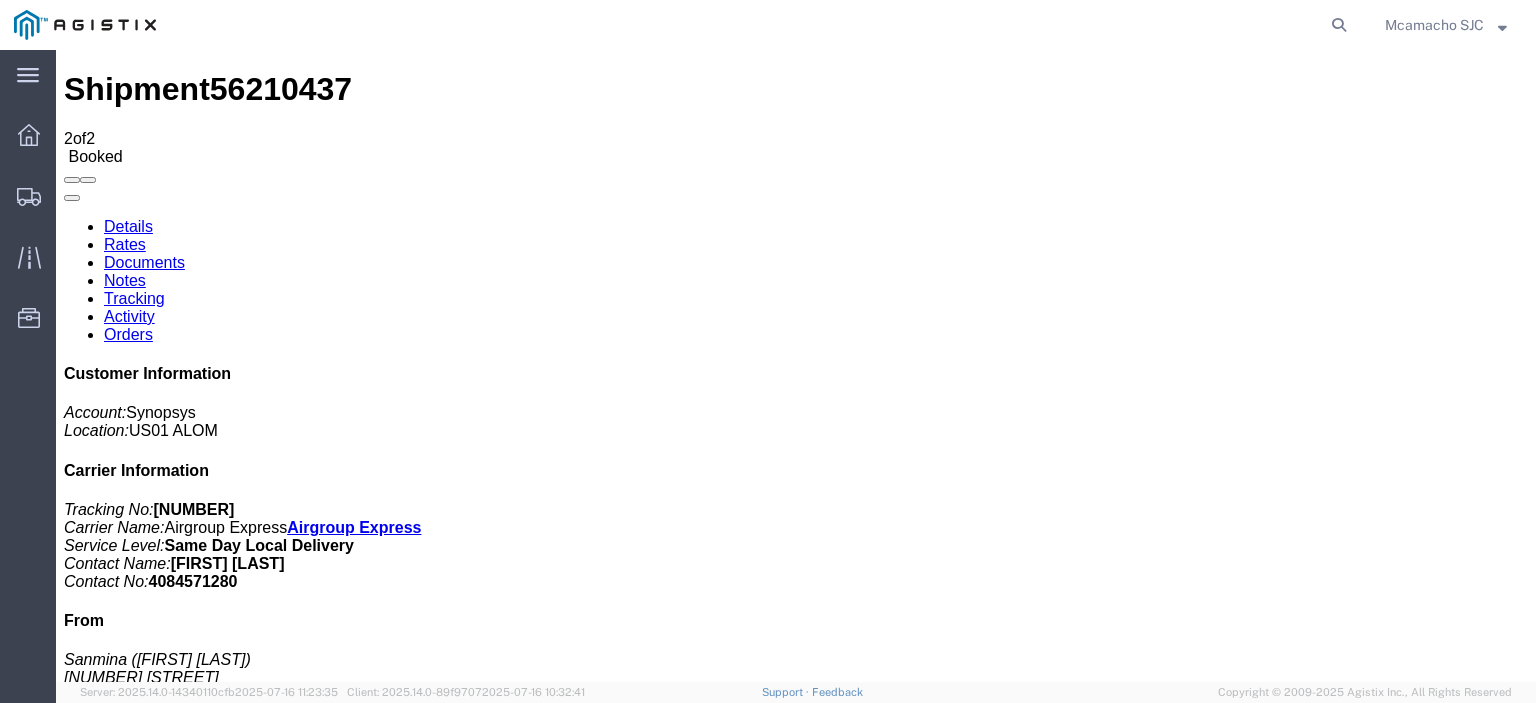 scroll, scrollTop: 0, scrollLeft: 0, axis: both 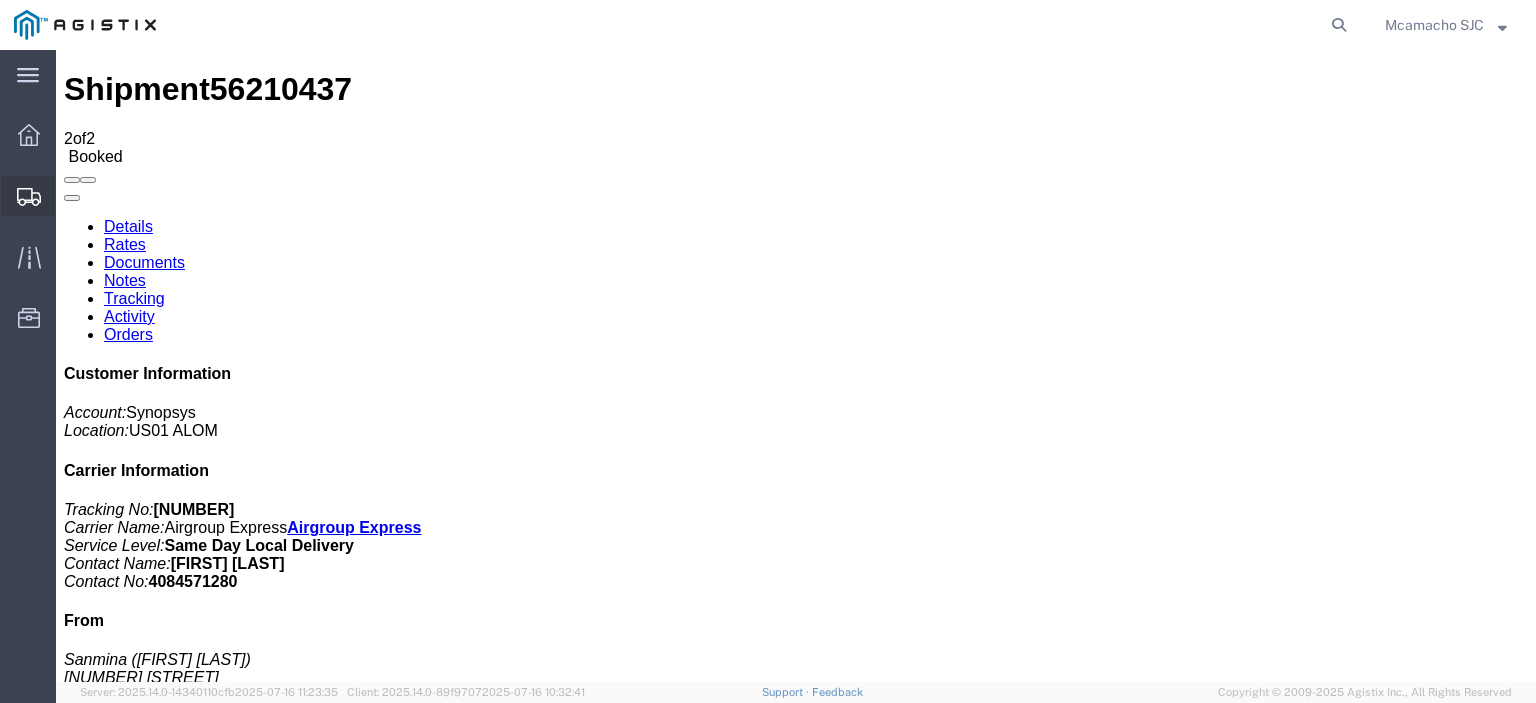click on "Shipments" 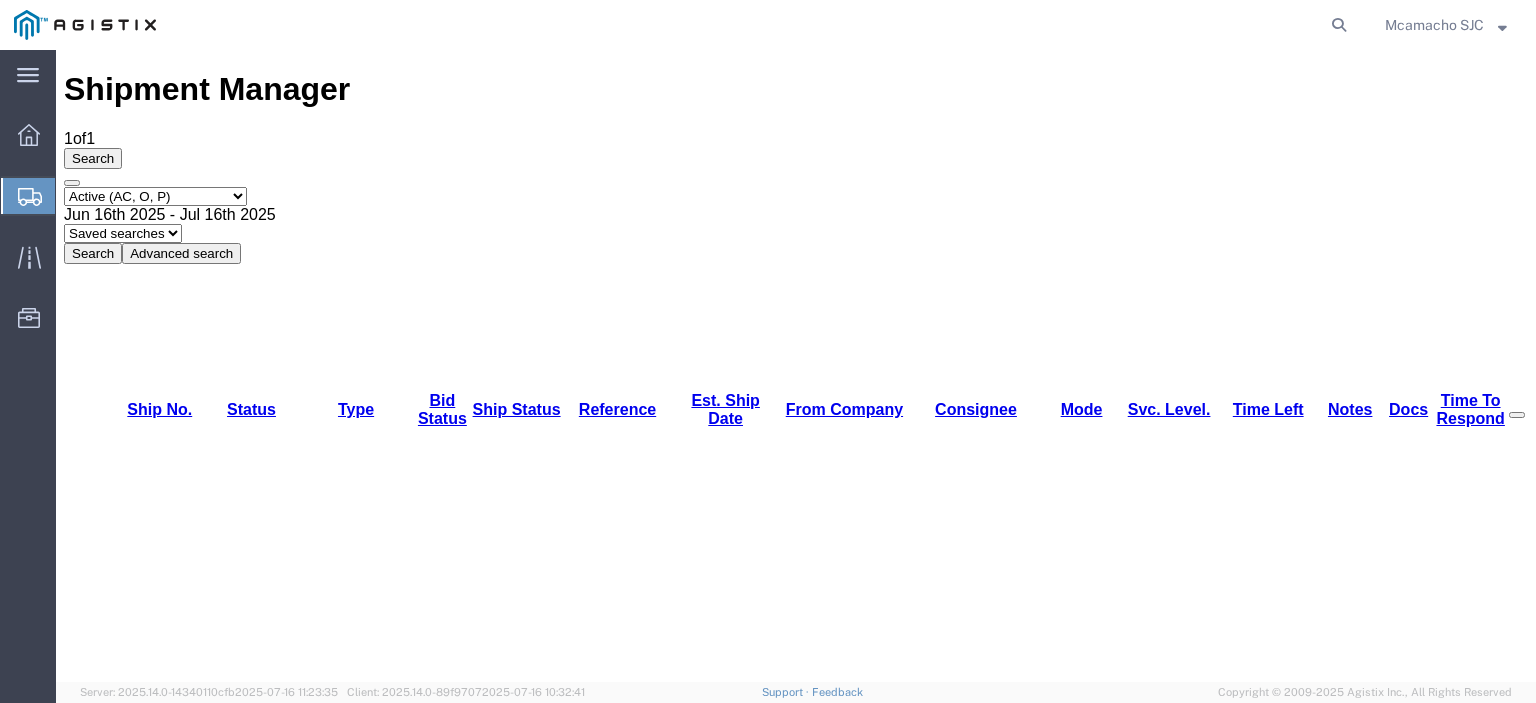 click on "[NUMBER]" at bounding box center (145, 1148) 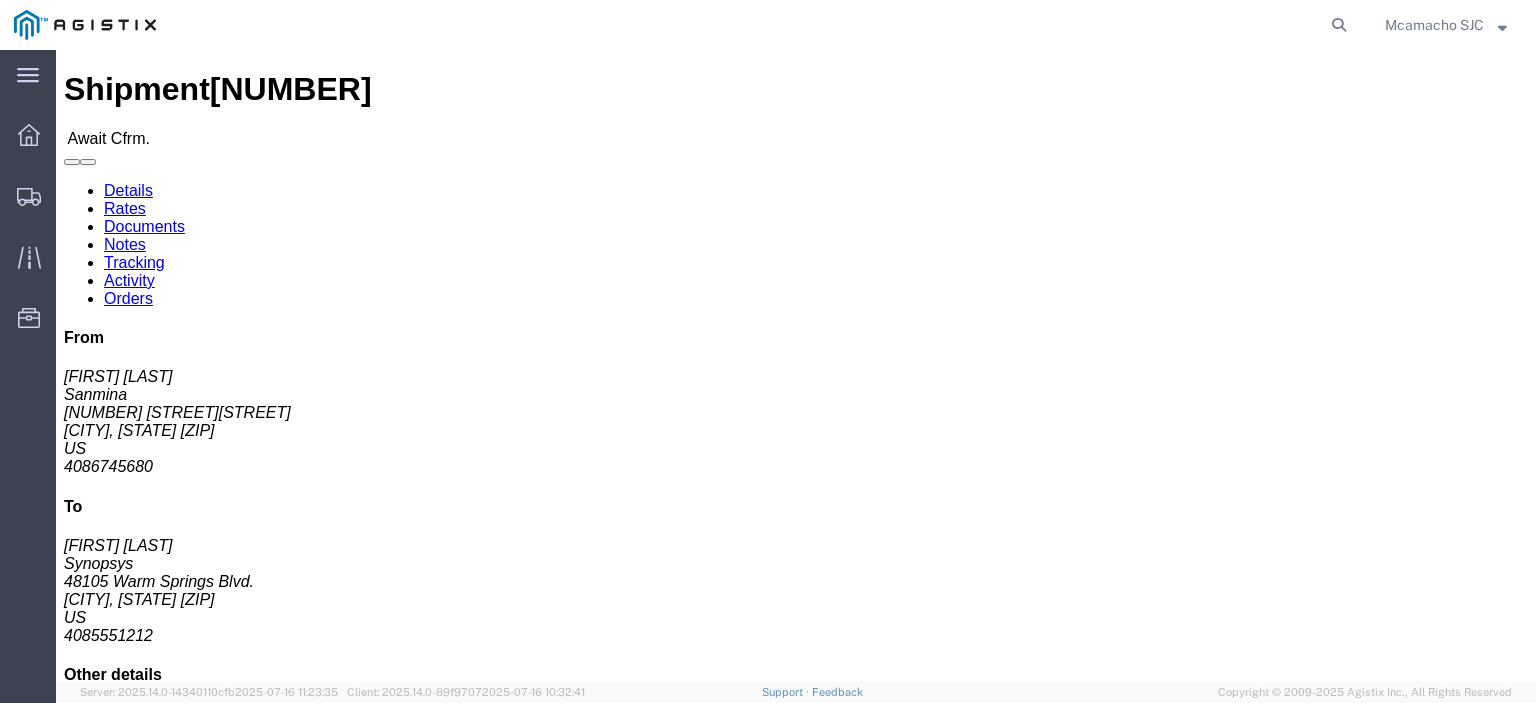 click on "Confirm" 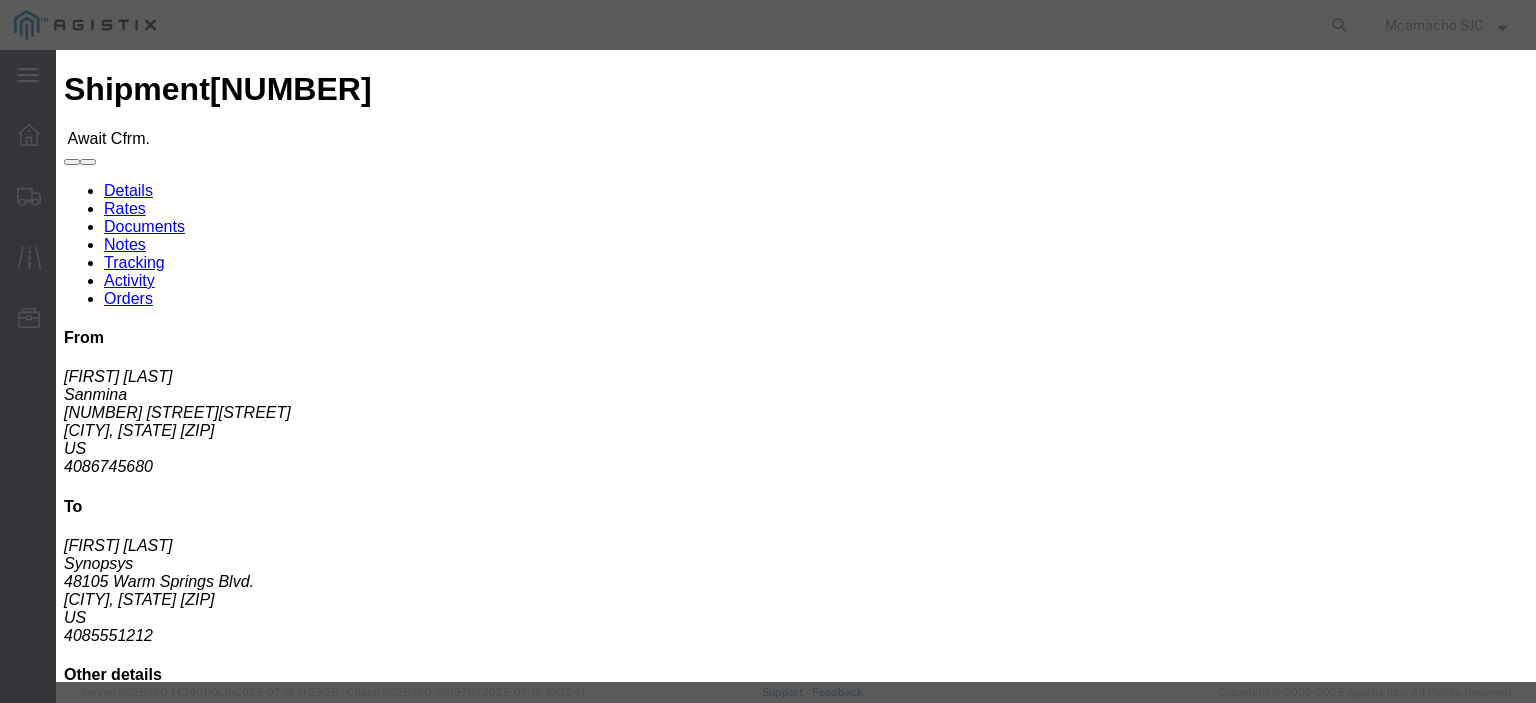 click 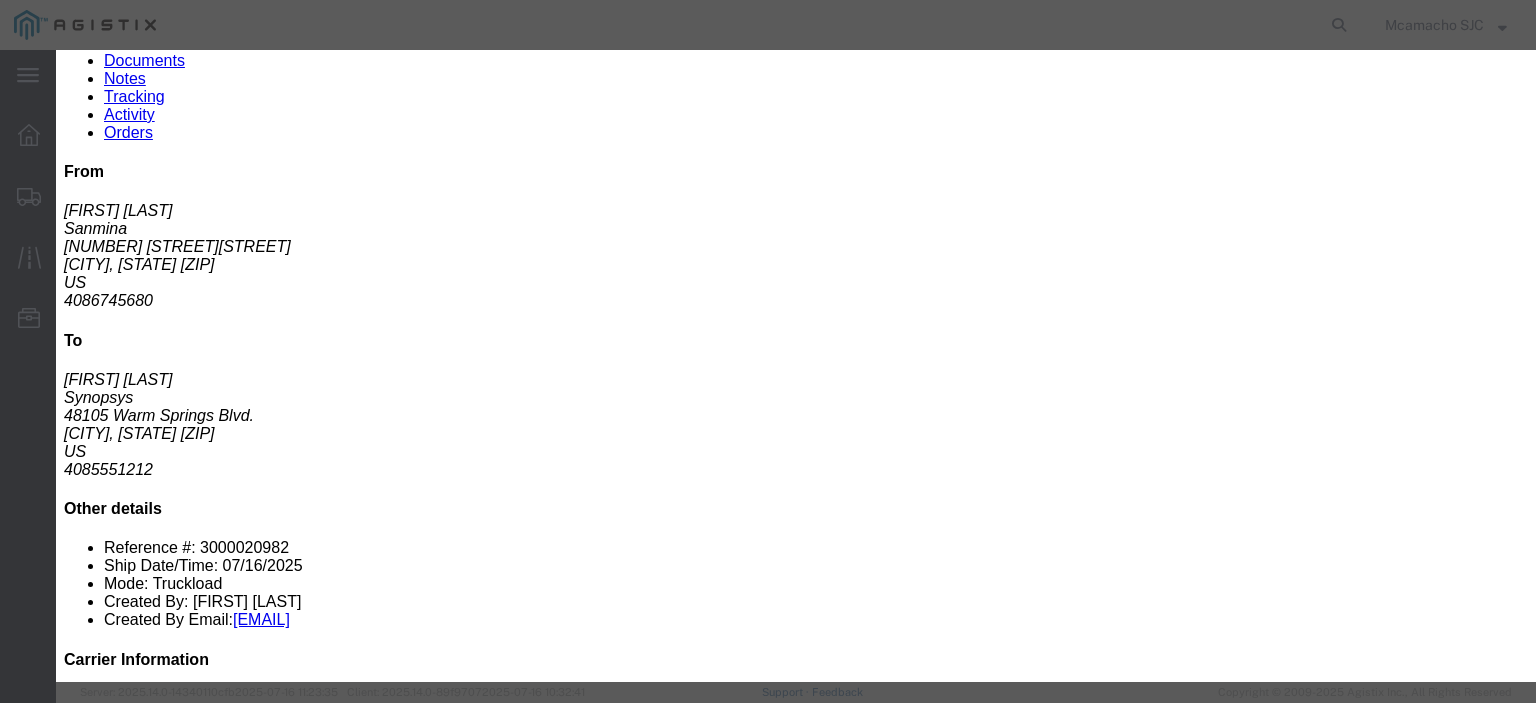 scroll, scrollTop: 200, scrollLeft: 0, axis: vertical 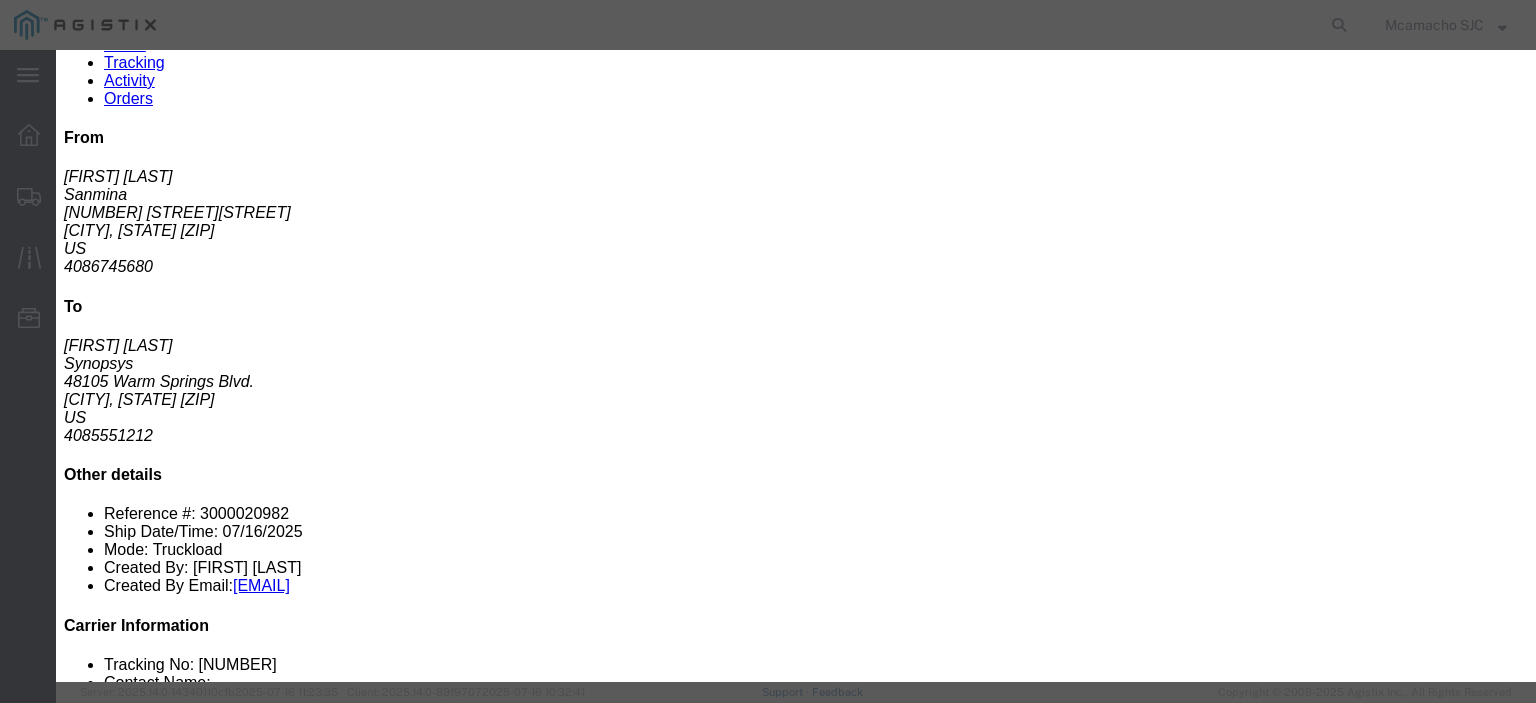 click on "Submit" 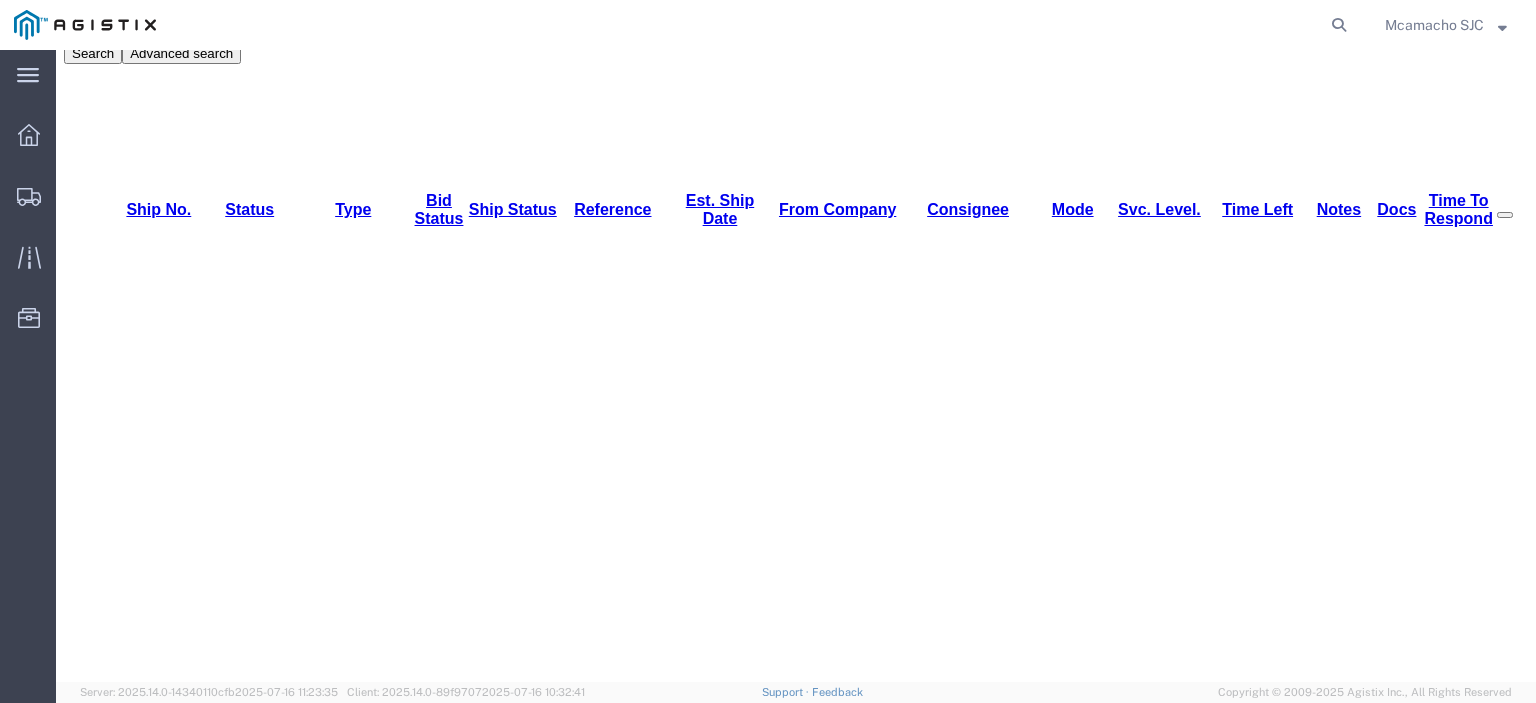 scroll, scrollTop: 0, scrollLeft: 0, axis: both 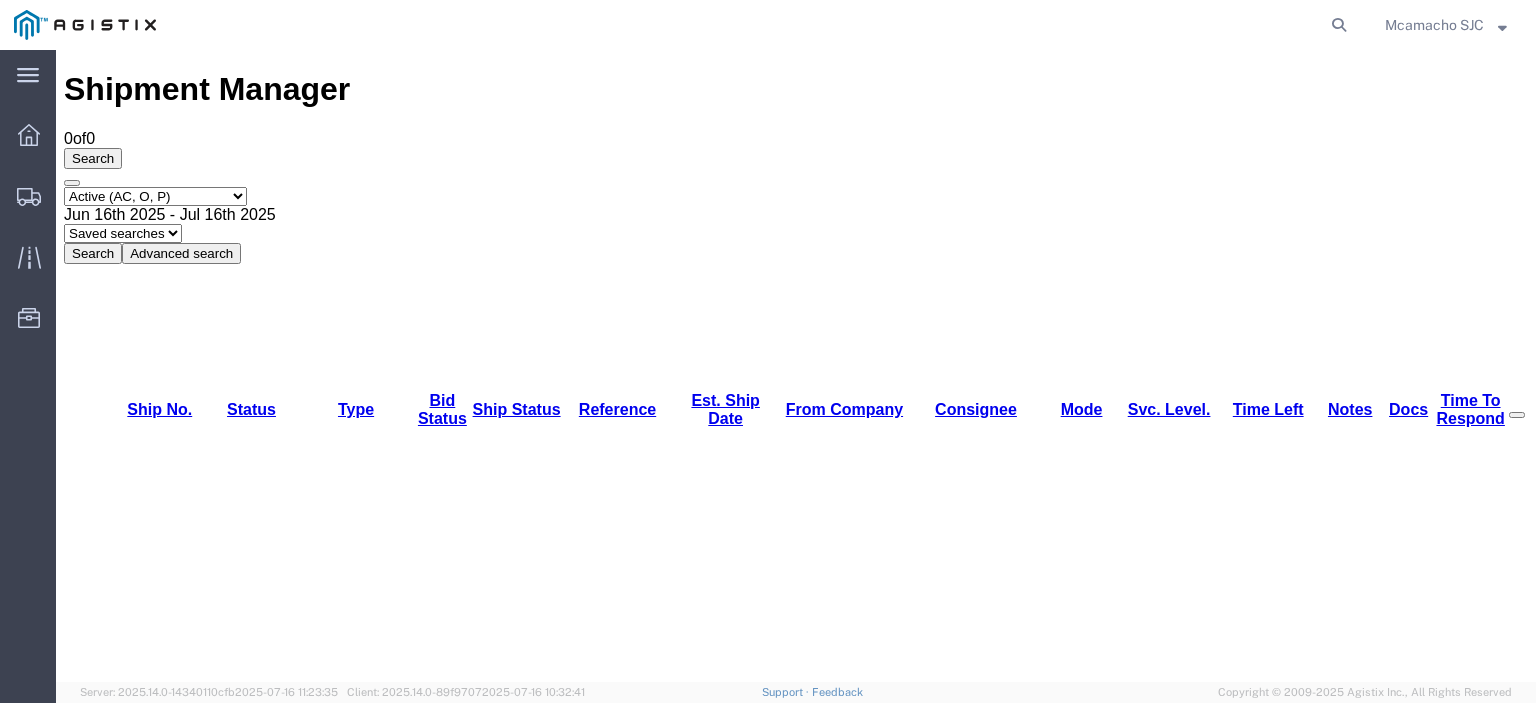 click on "Select status
Active (AC, O, P) All Approved Awaiting Confirmation (AC) Booked Canceled Closed Delivered Denied Expired Ignored Lost On Hold Open (O) Partial Delivery Pending (P) Shipped Withdrawn" at bounding box center [155, 196] 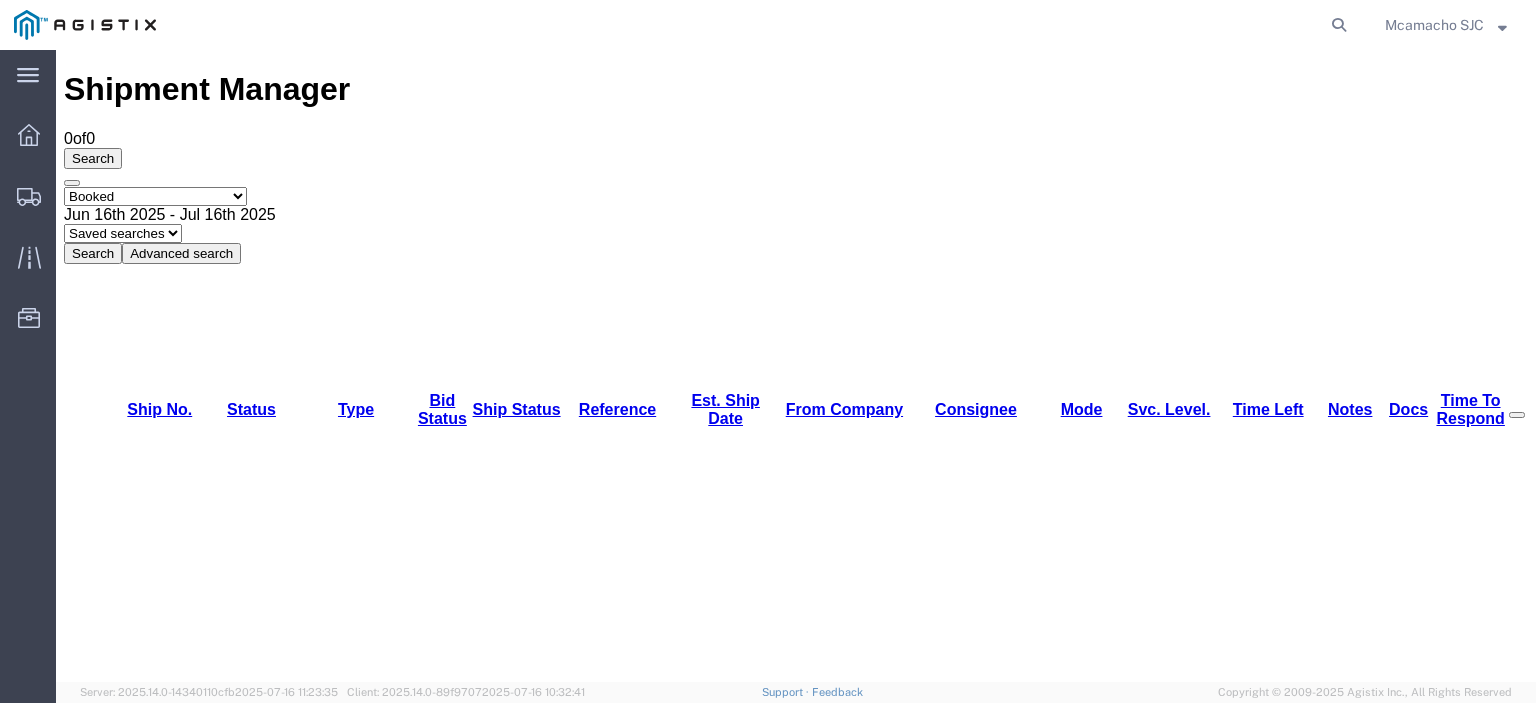 click on "Select status
Active (AC, O, P) All Approved Awaiting Confirmation (AC) Booked Canceled Closed Delivered Denied Expired Ignored Lost On Hold Open (O) Partial Delivery Pending (P) Shipped Withdrawn" at bounding box center (155, 196) 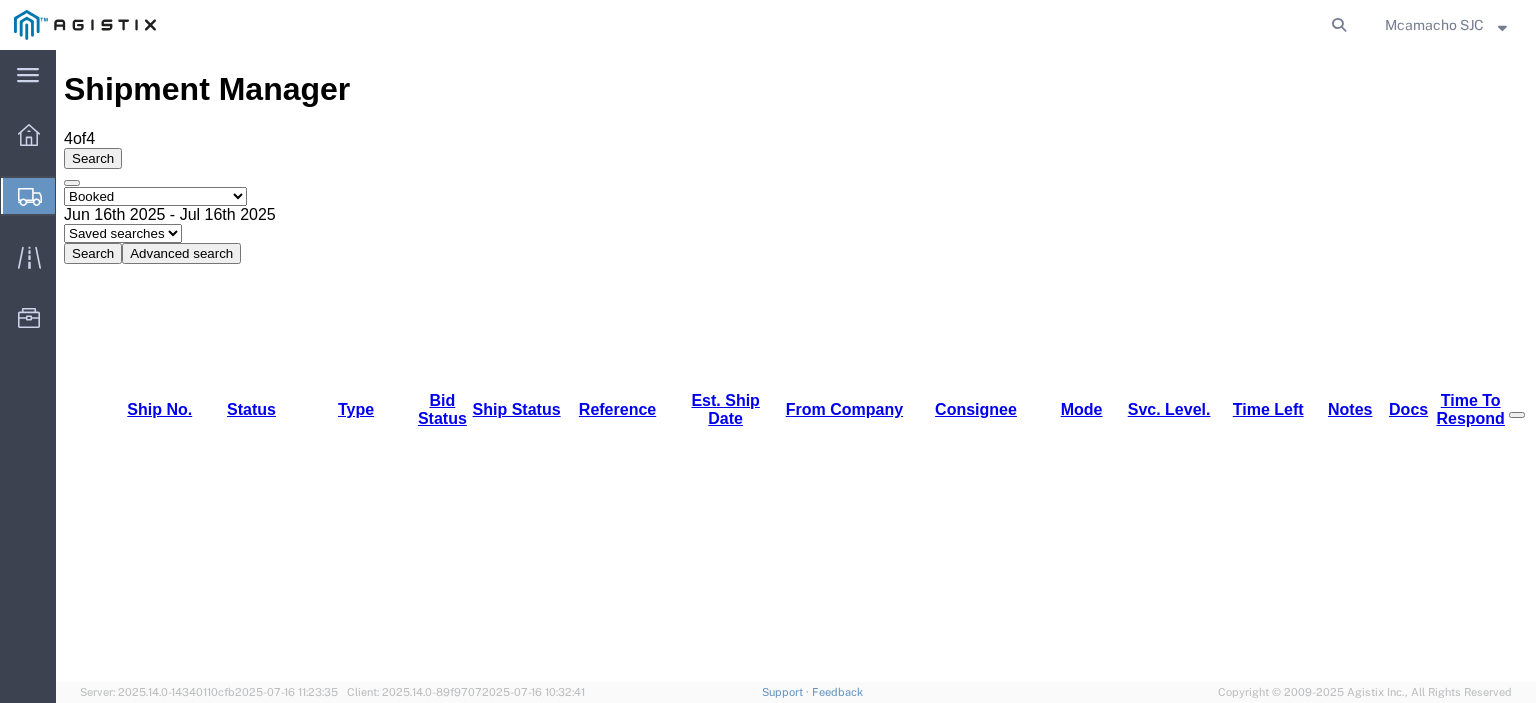 click on "[NUMBER]" at bounding box center [145, 1148] 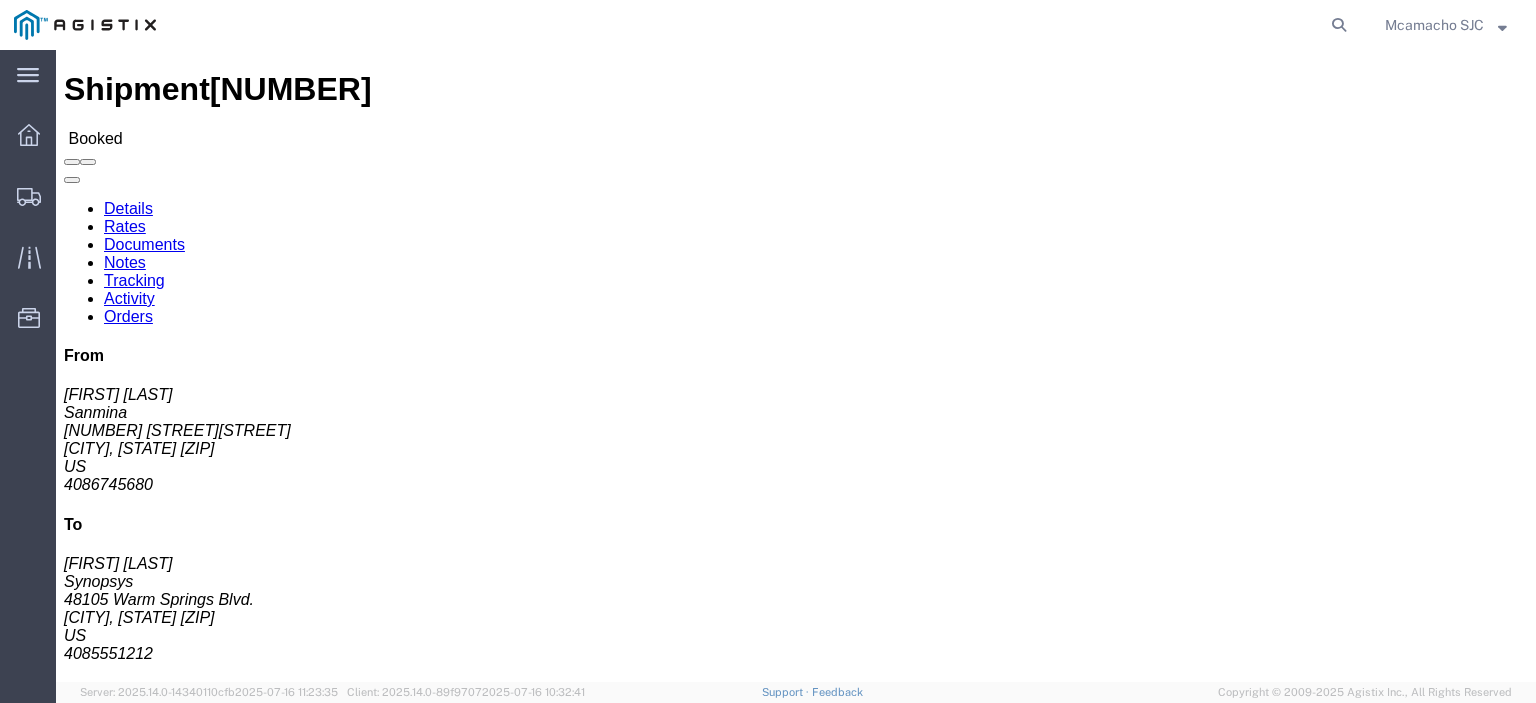 click on "Tracking" 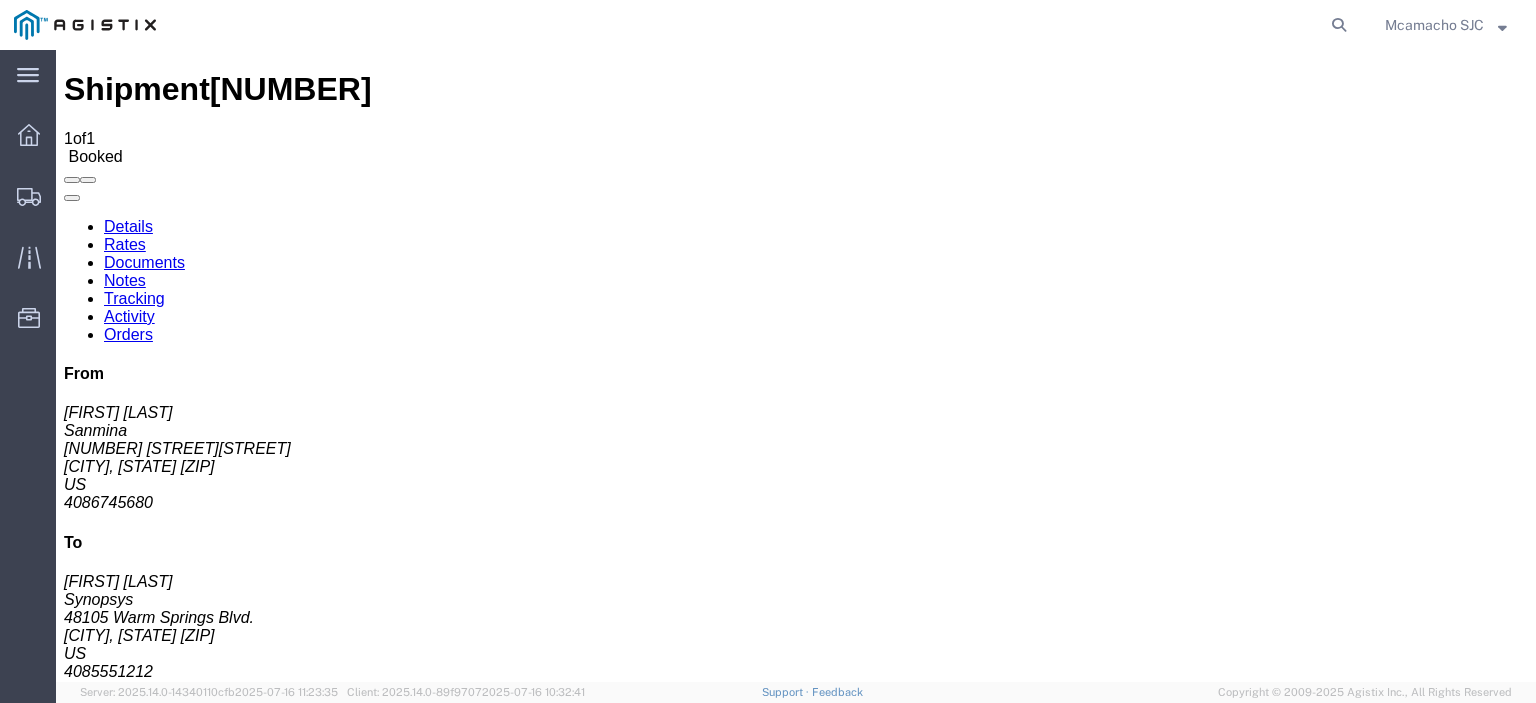 click on "Add New Tracking" at bounding box center [229, 1173] 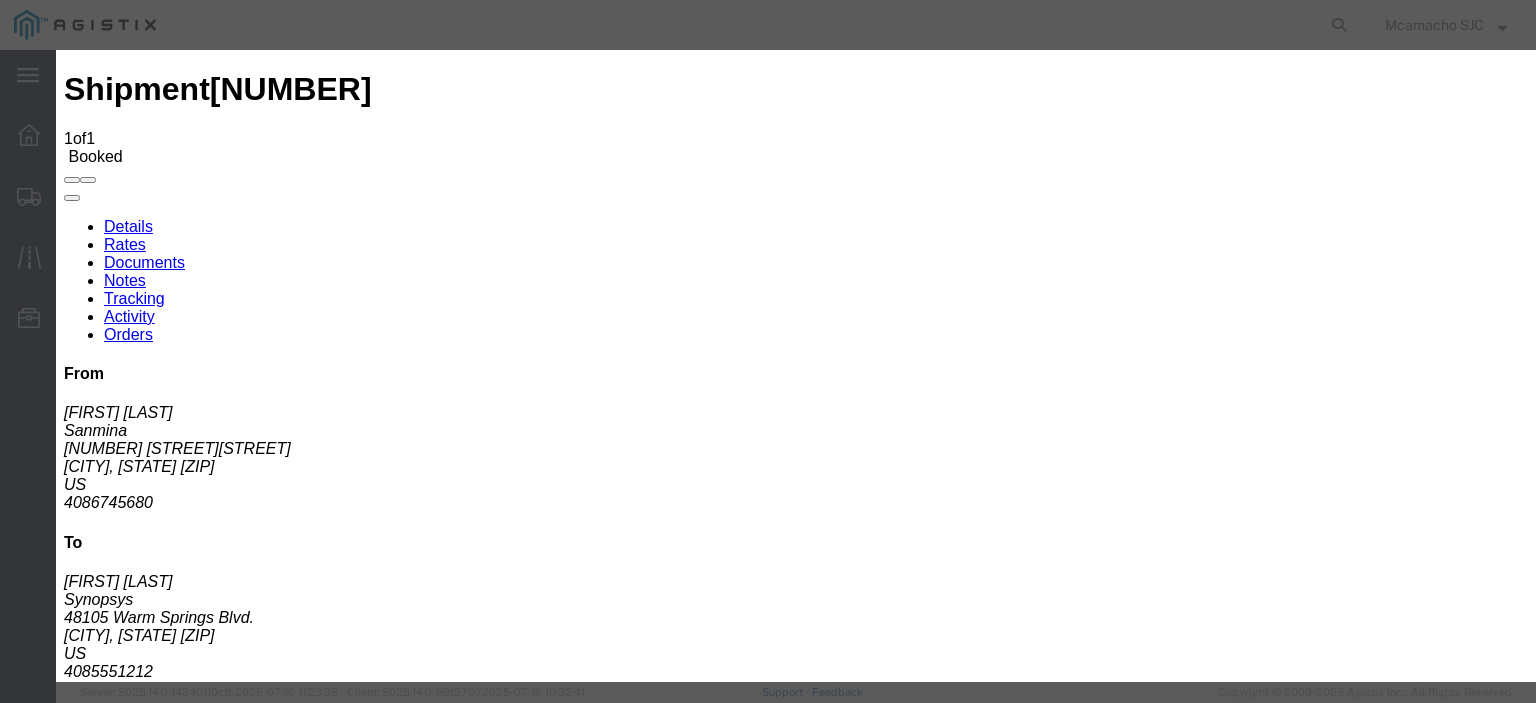 type on "07/16/2025" 